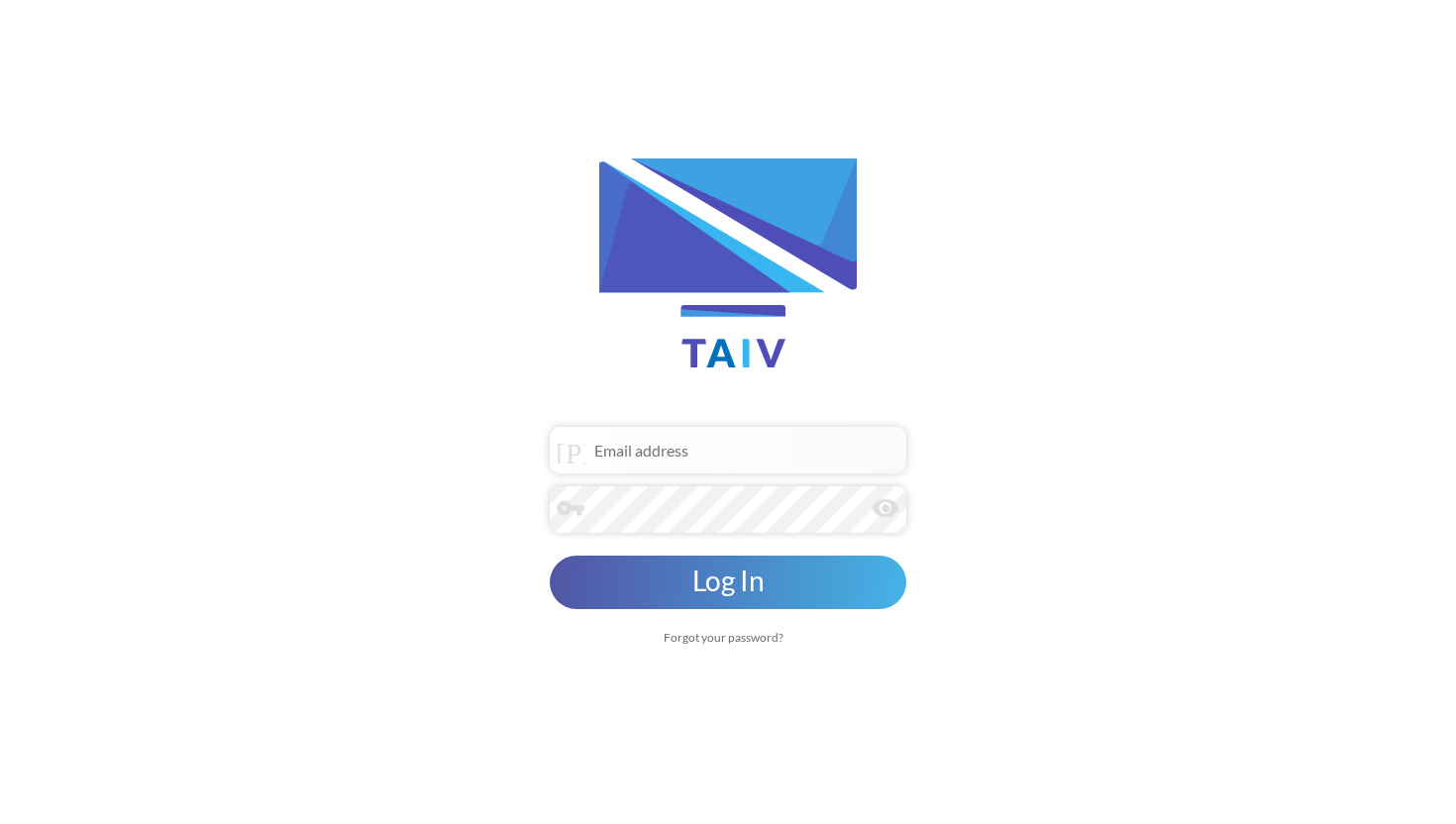 scroll, scrollTop: 0, scrollLeft: 0, axis: both 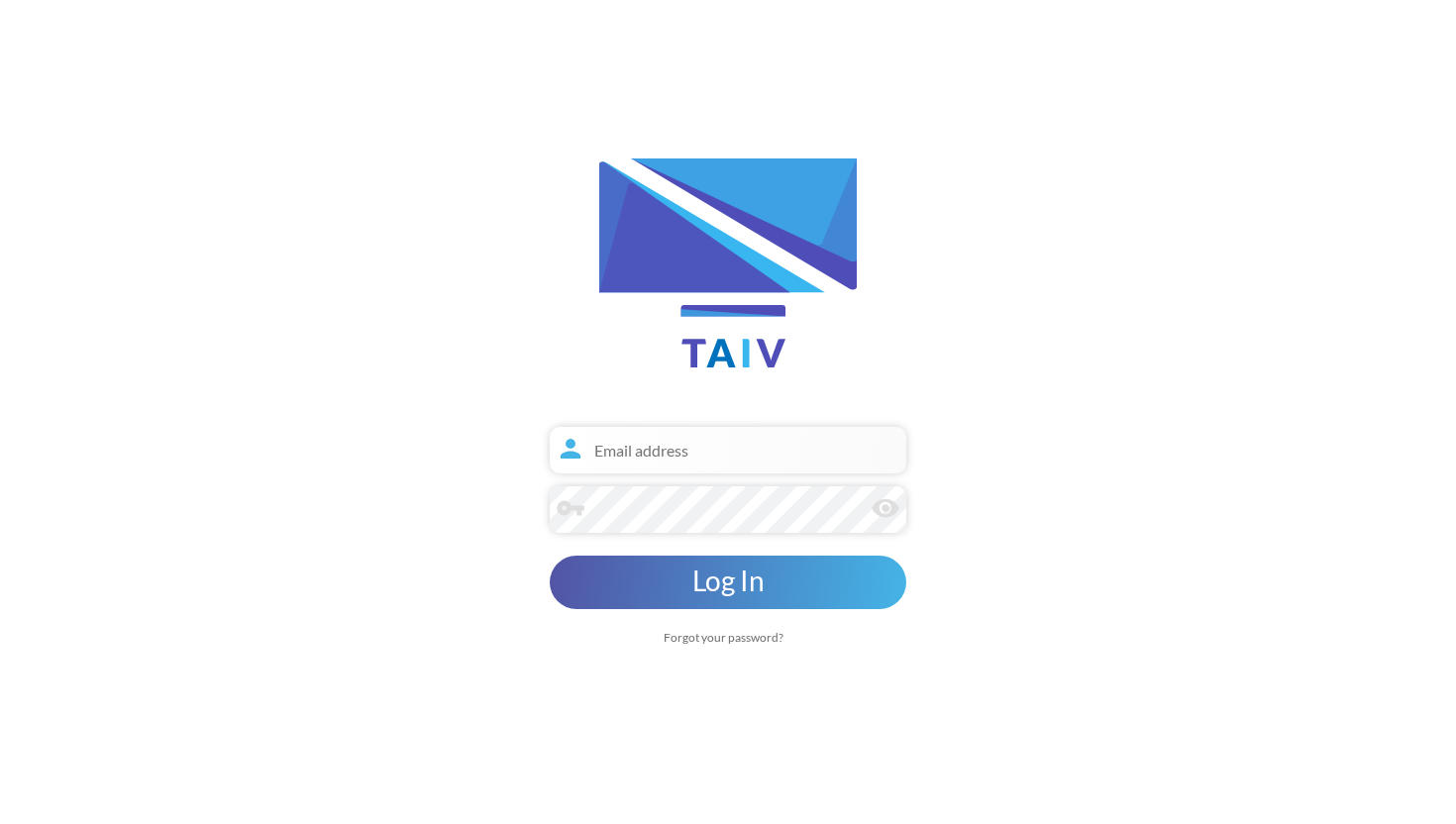 click at bounding box center [728, 450] 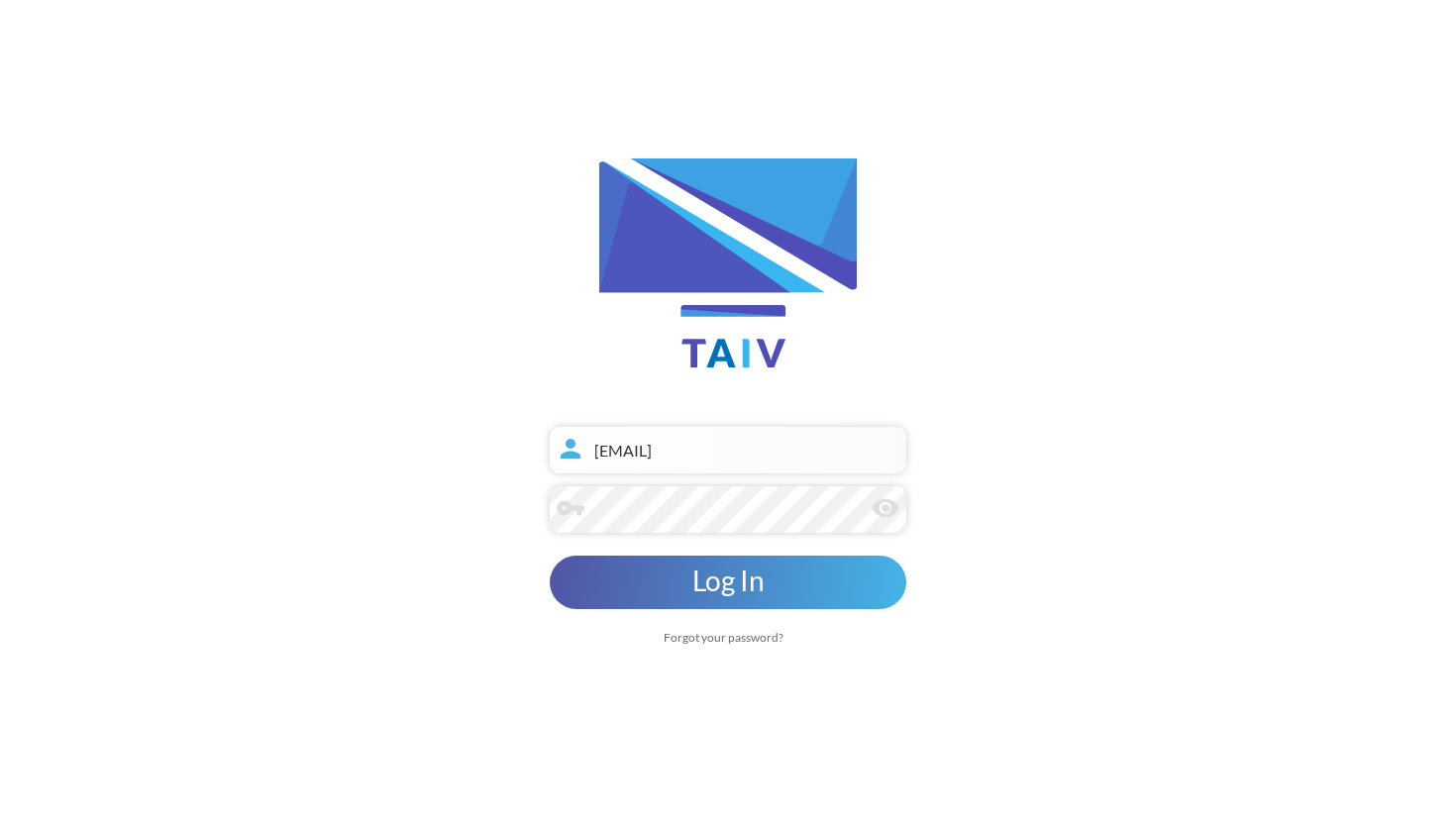 type 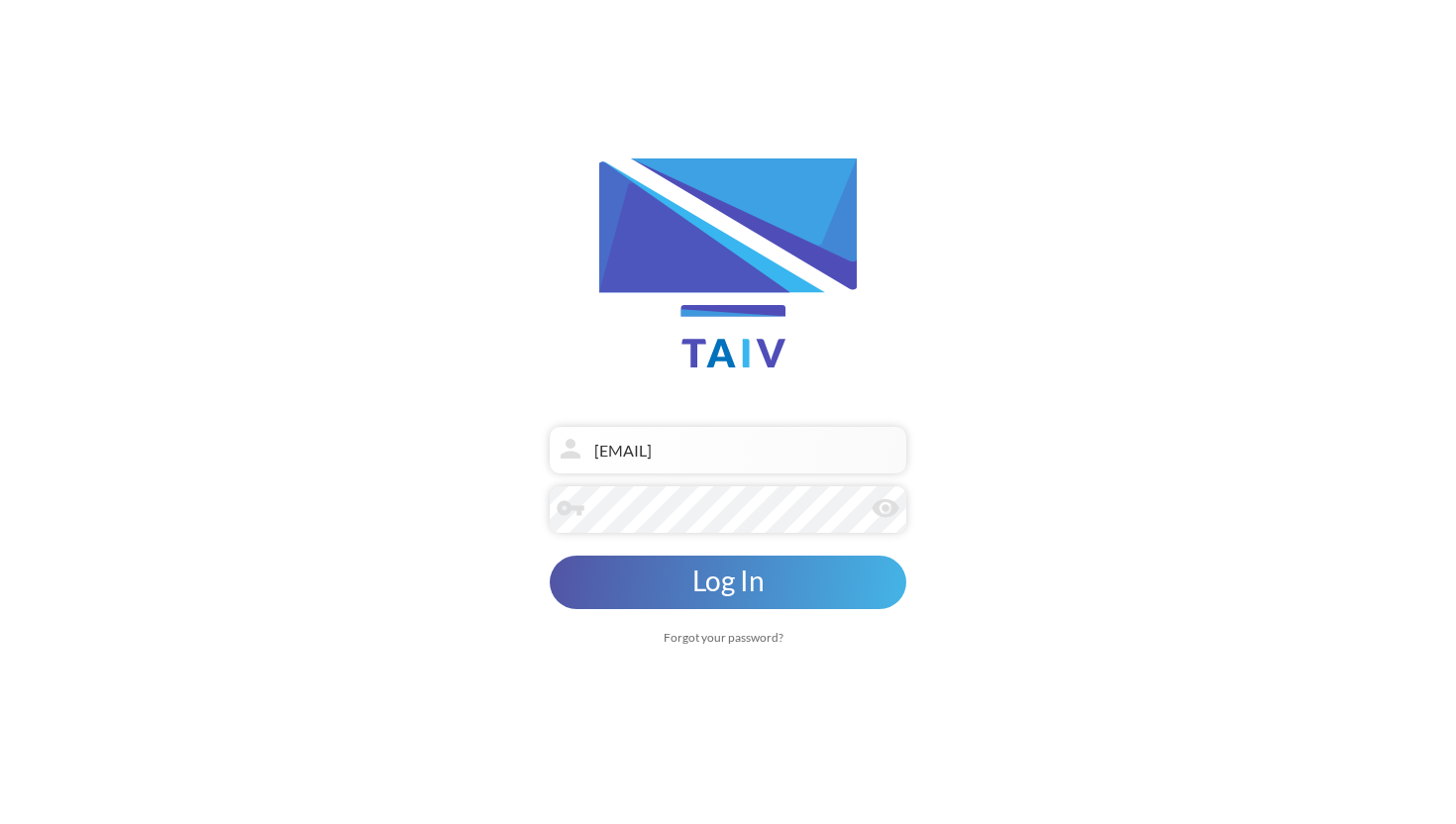 click on "Log In" at bounding box center [728, 580] 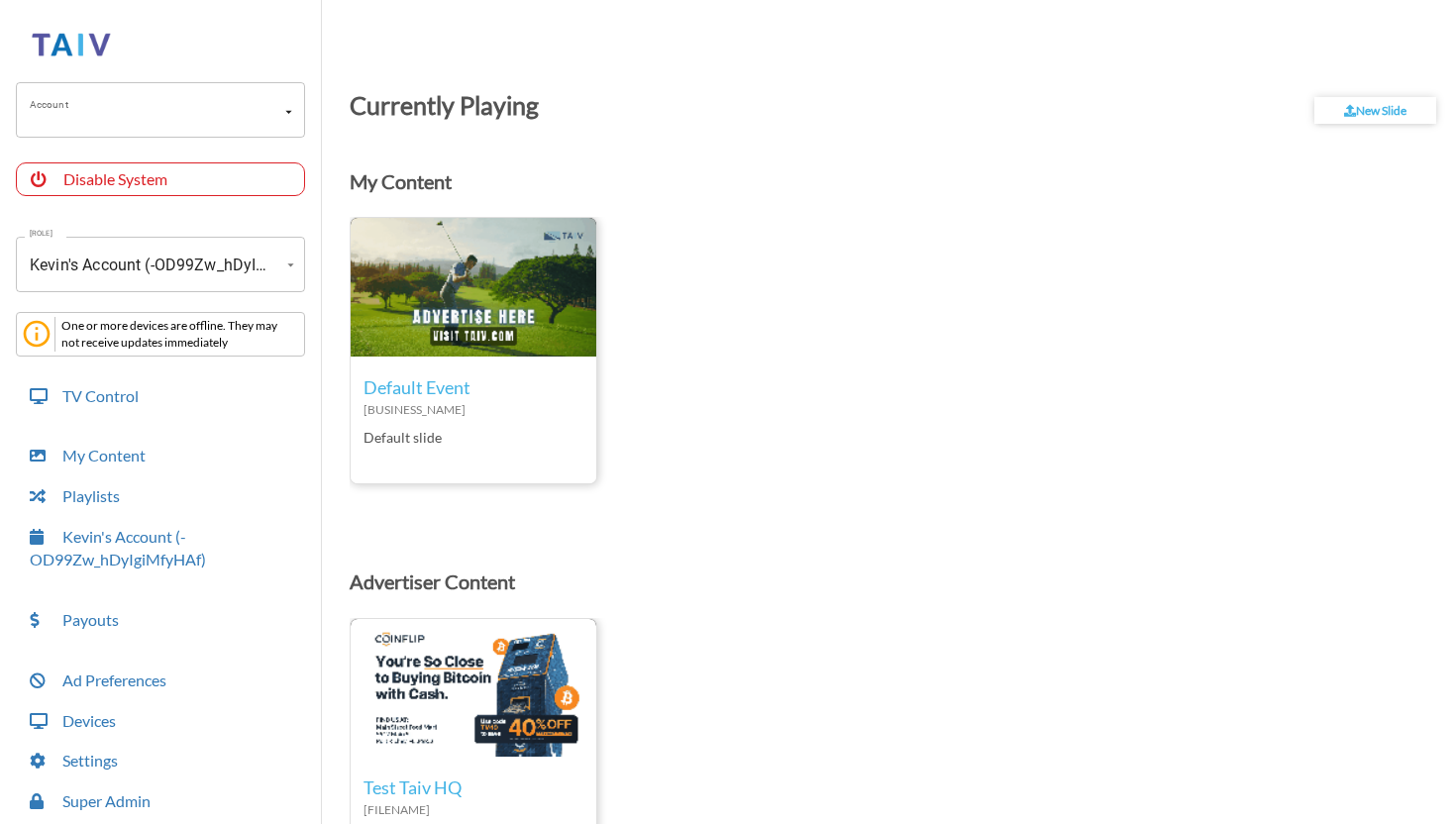 click on "Account" at bounding box center (146, 110) 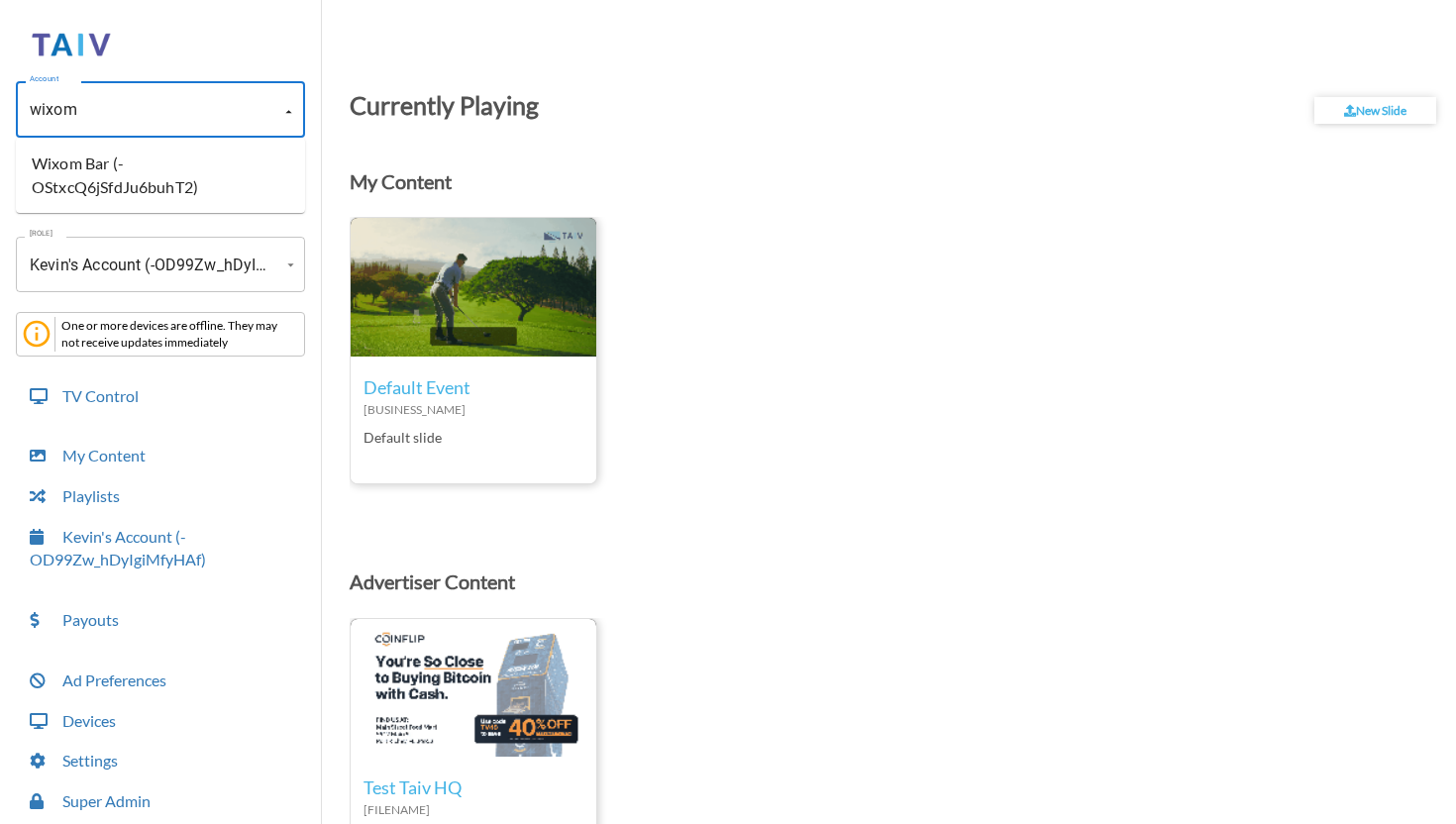 click on "[PERSON] Bar (-OStxcQ6jSfdJu6buhT2)" at bounding box center (160, 175) 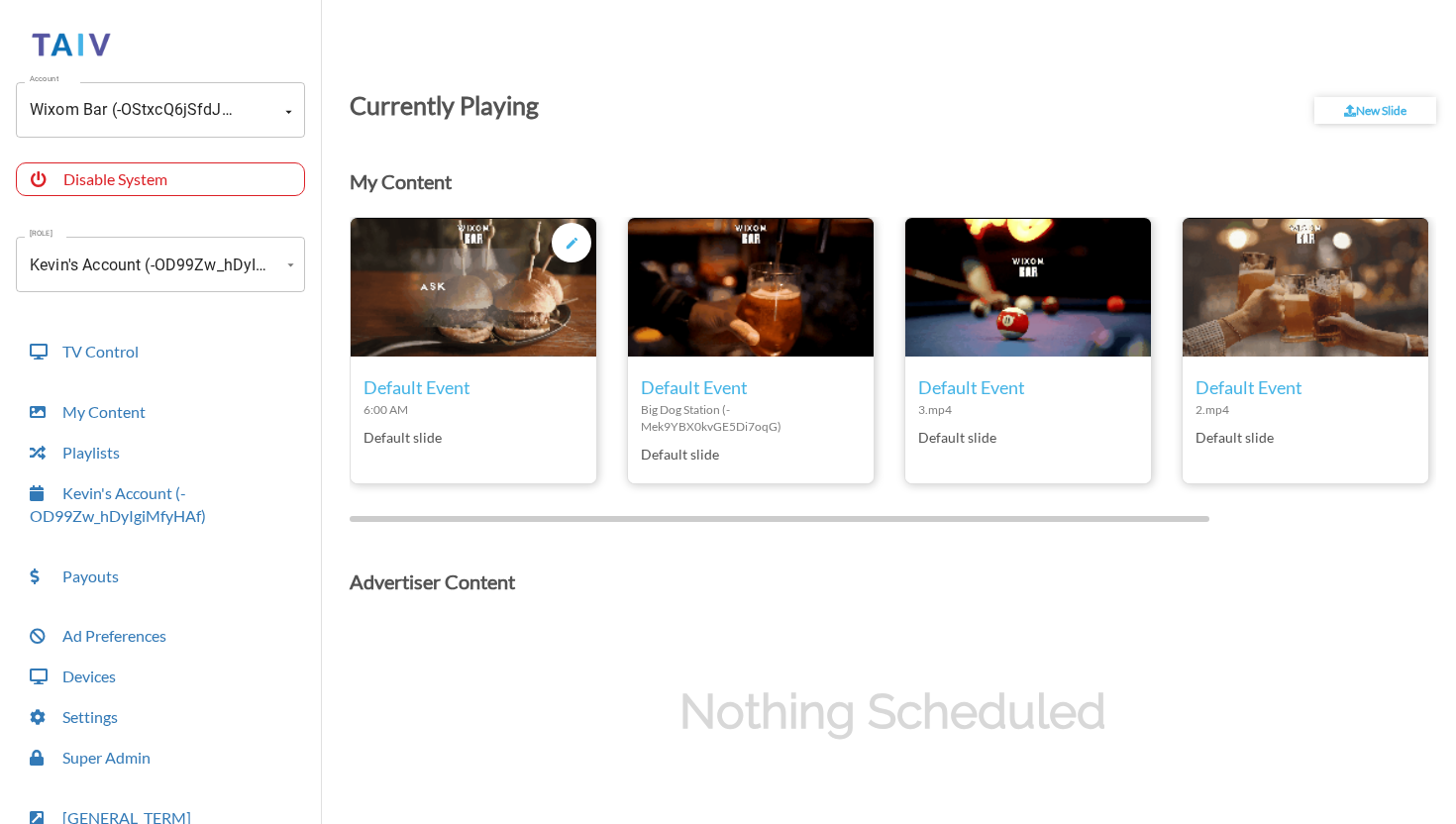 scroll, scrollTop: 44, scrollLeft: 0, axis: vertical 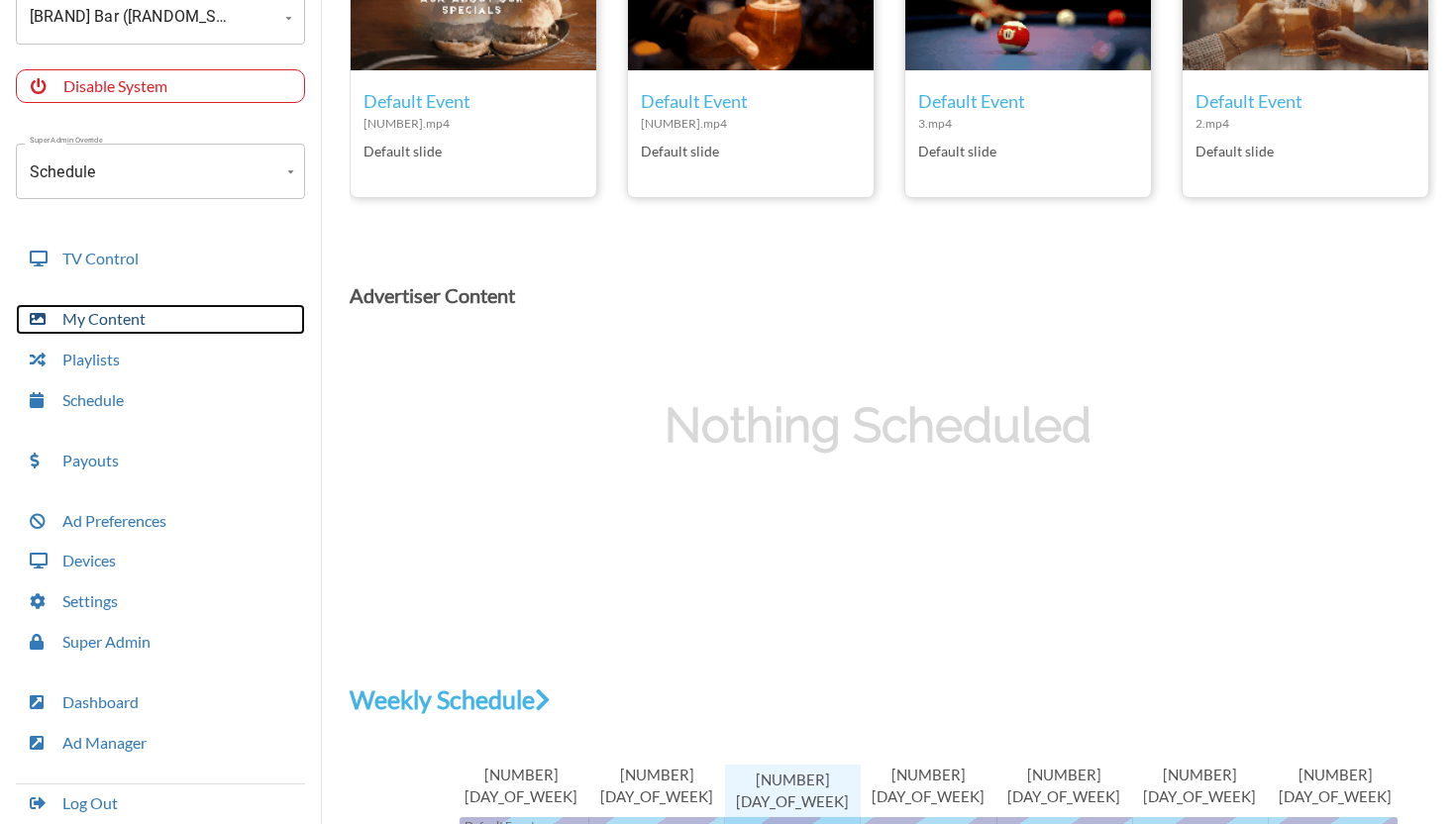 click on "My Content" at bounding box center (160, 319) 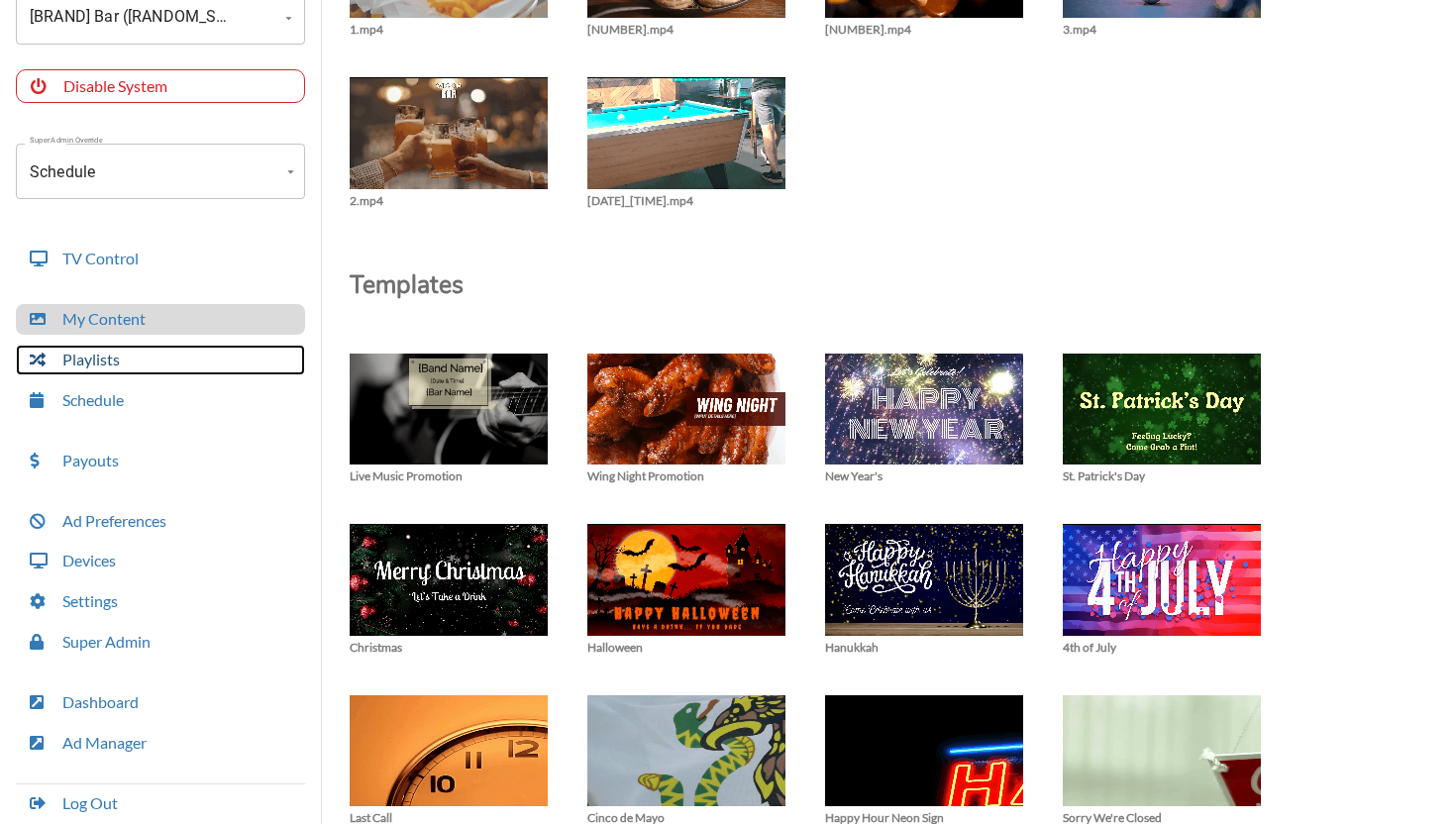 click on "Playlists" at bounding box center [160, 360] 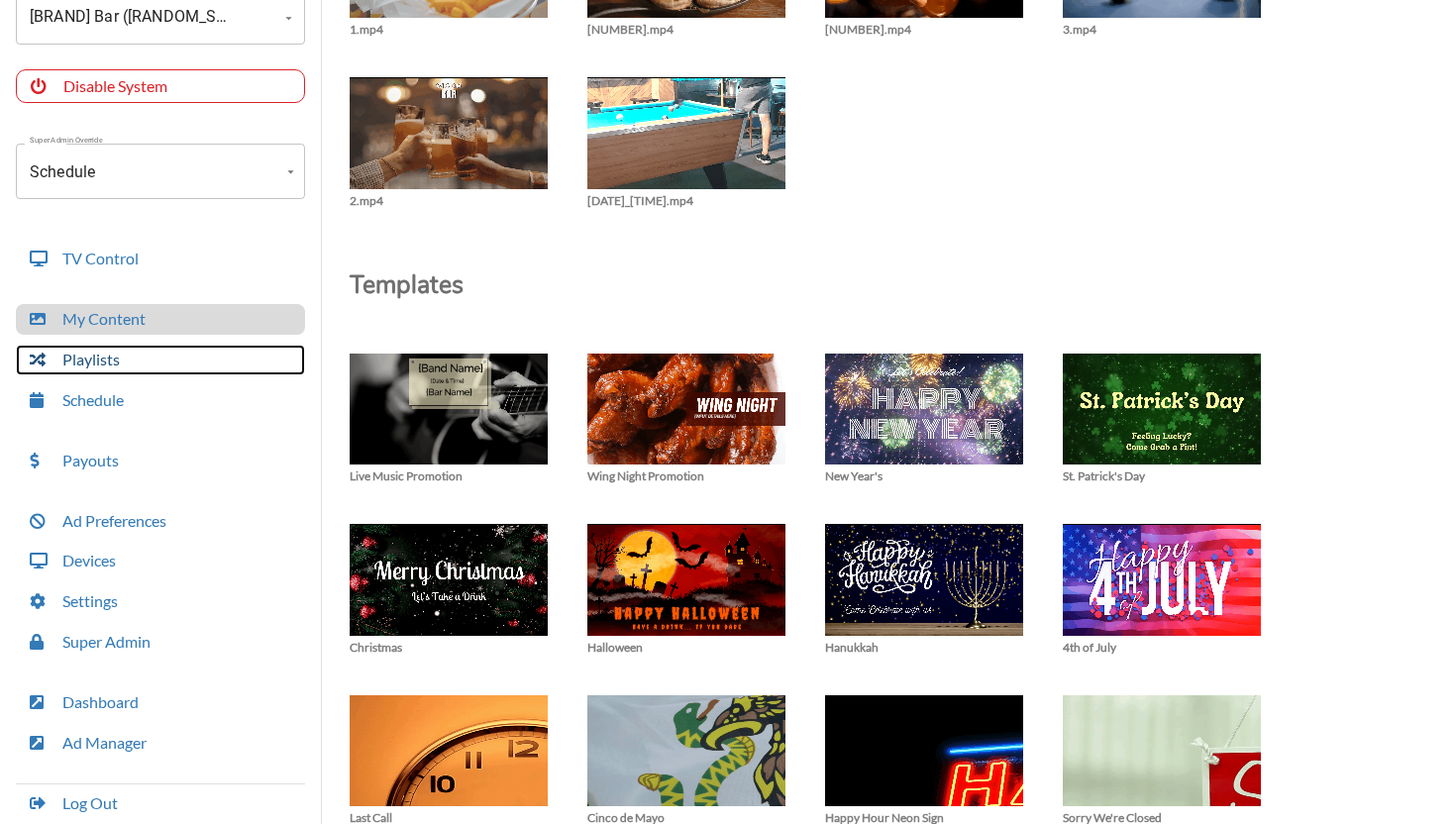 scroll, scrollTop: 50, scrollLeft: 0, axis: vertical 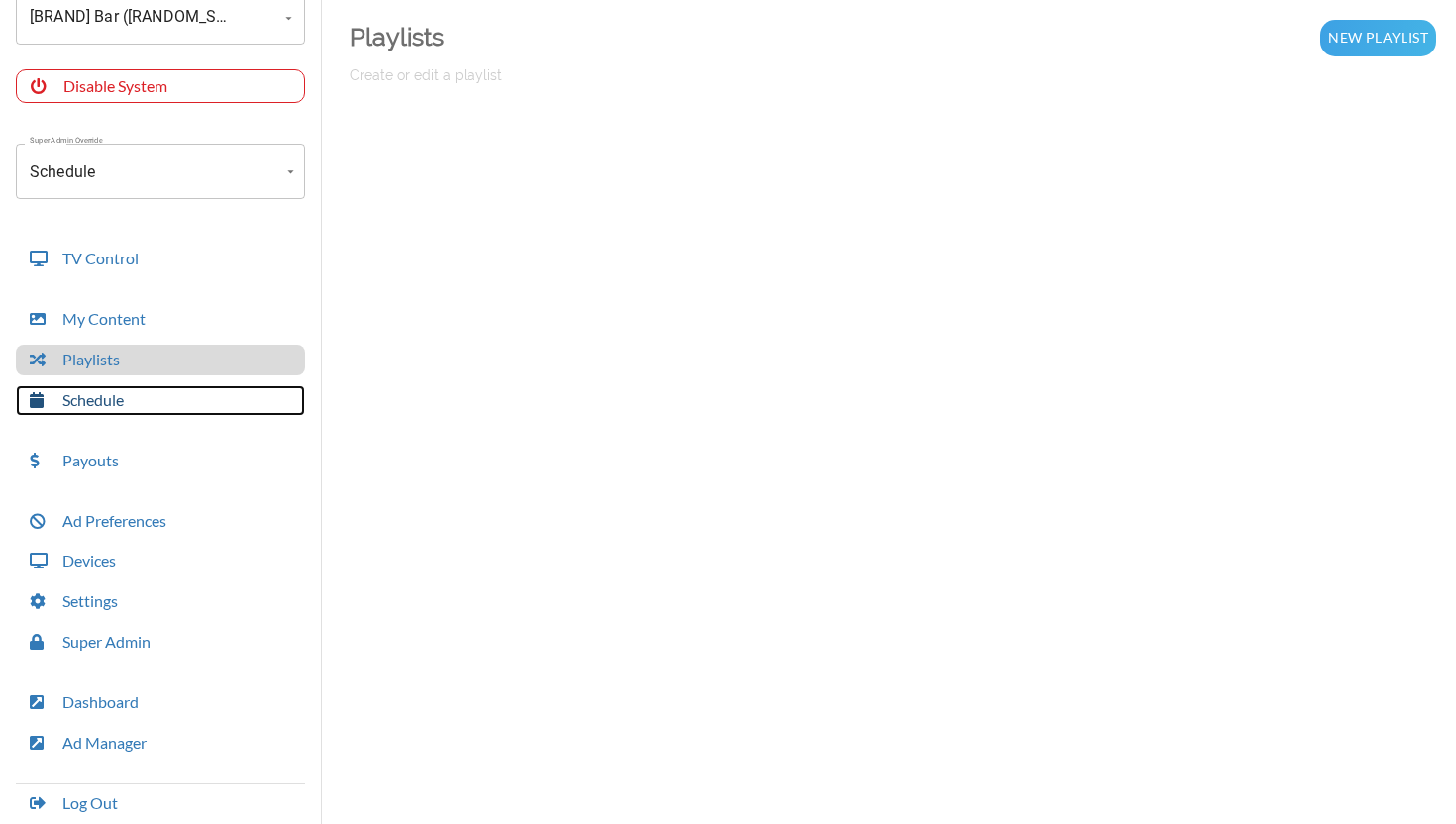 click on "Schedule" at bounding box center [160, 400] 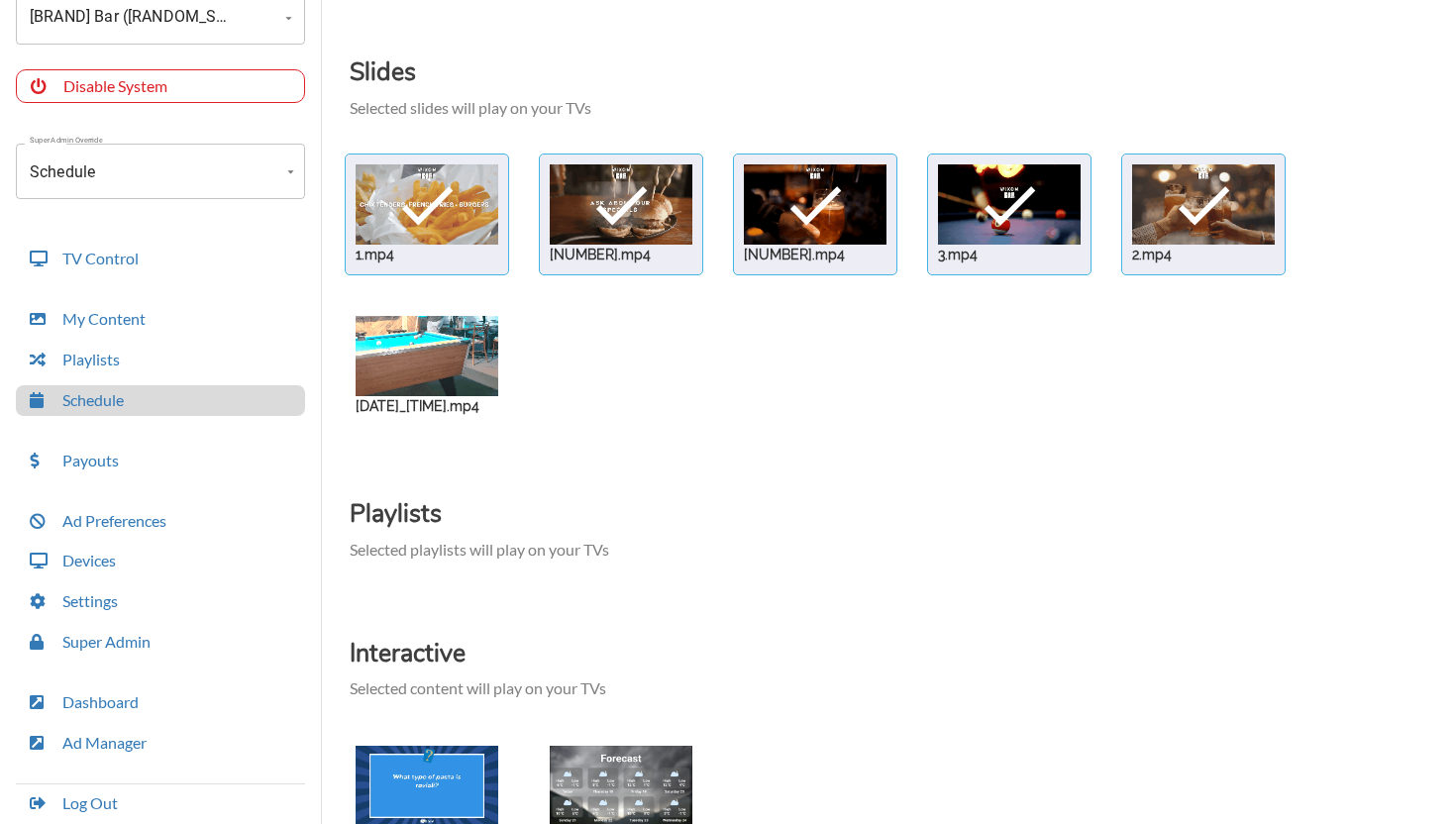 click at bounding box center (427, 204) 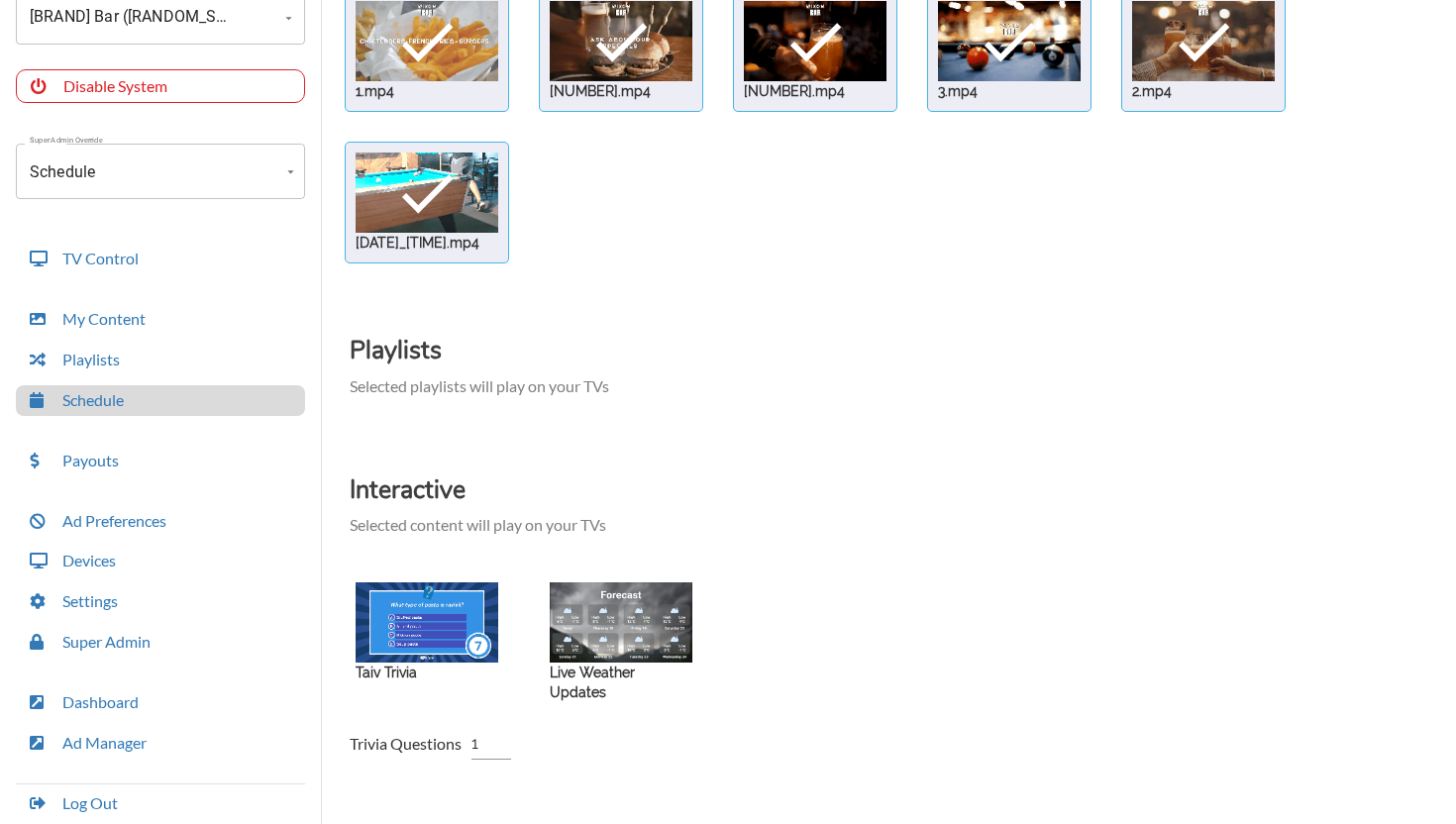 scroll, scrollTop: 223, scrollLeft: 0, axis: vertical 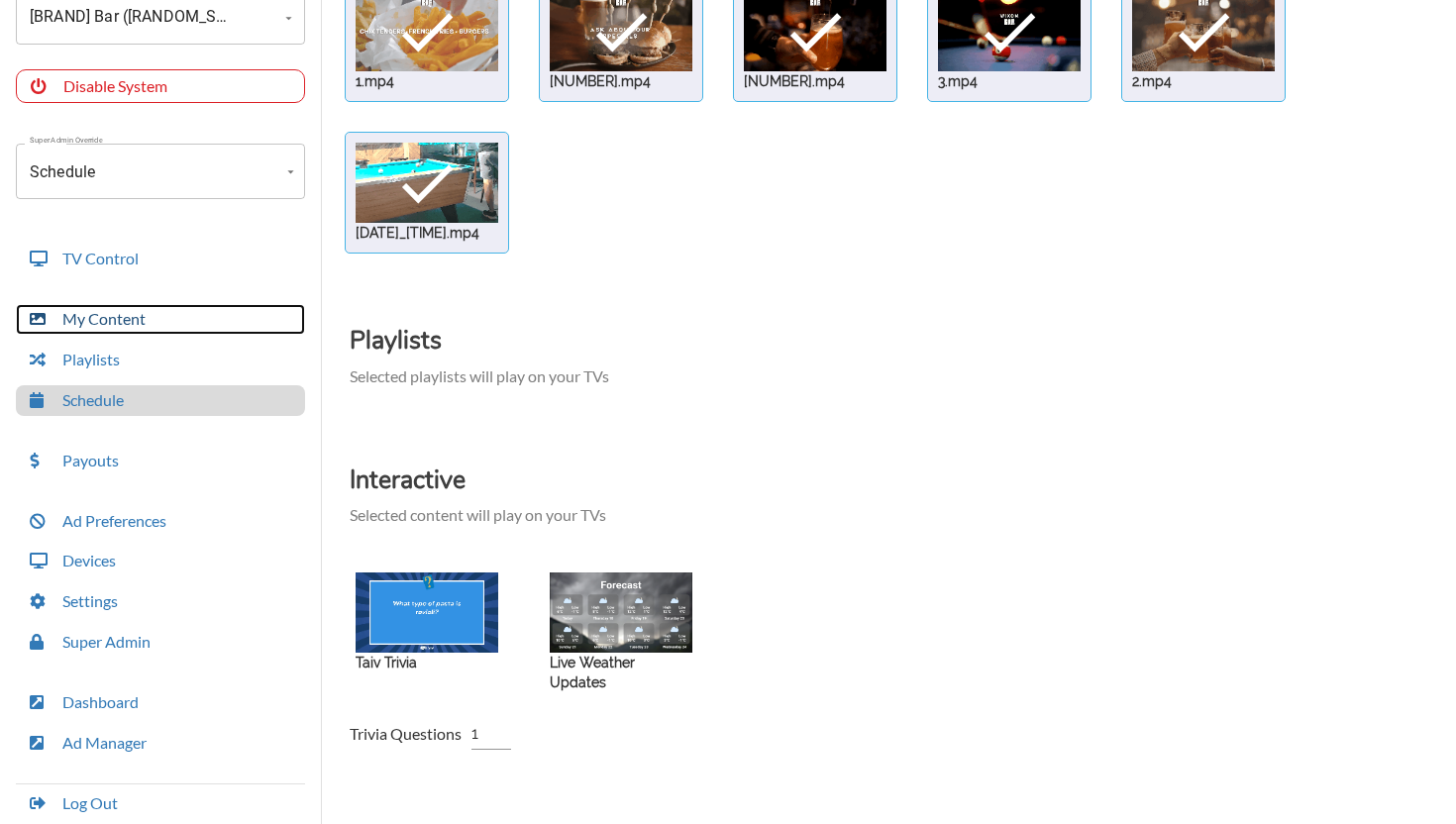 click on "My Content" at bounding box center [160, 319] 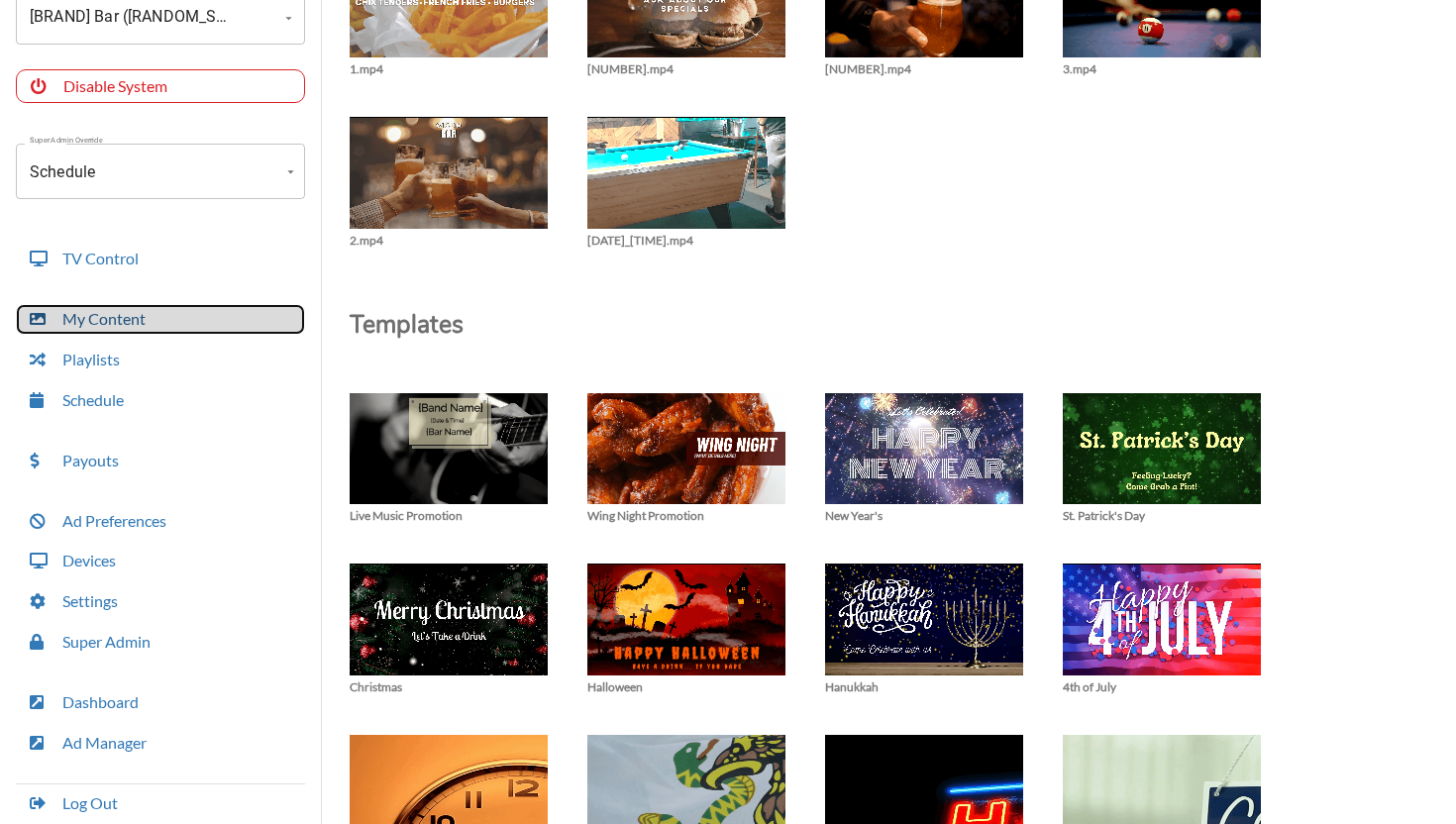 scroll, scrollTop: 238, scrollLeft: 0, axis: vertical 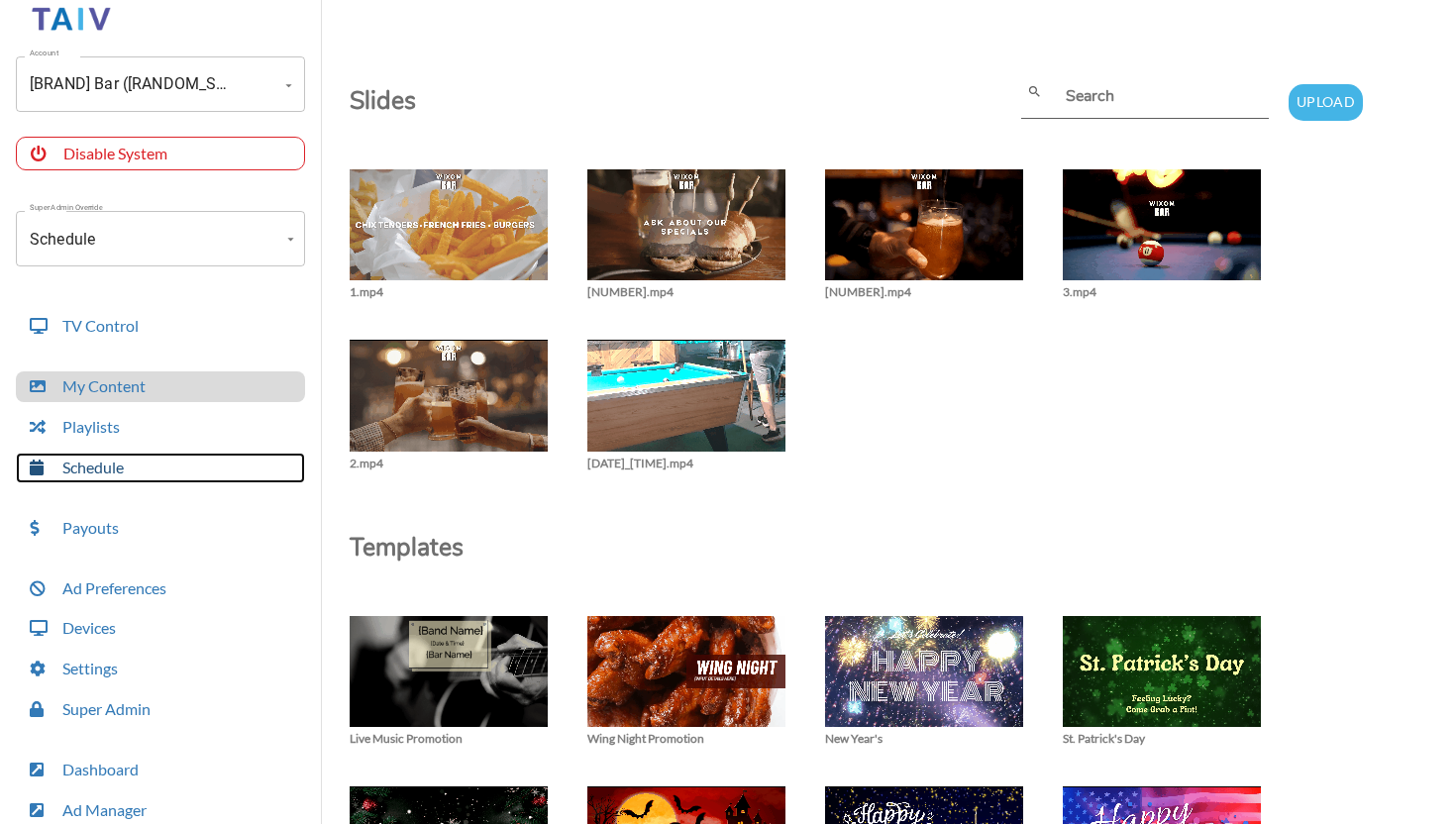 click on "Schedule" at bounding box center (160, 467) 